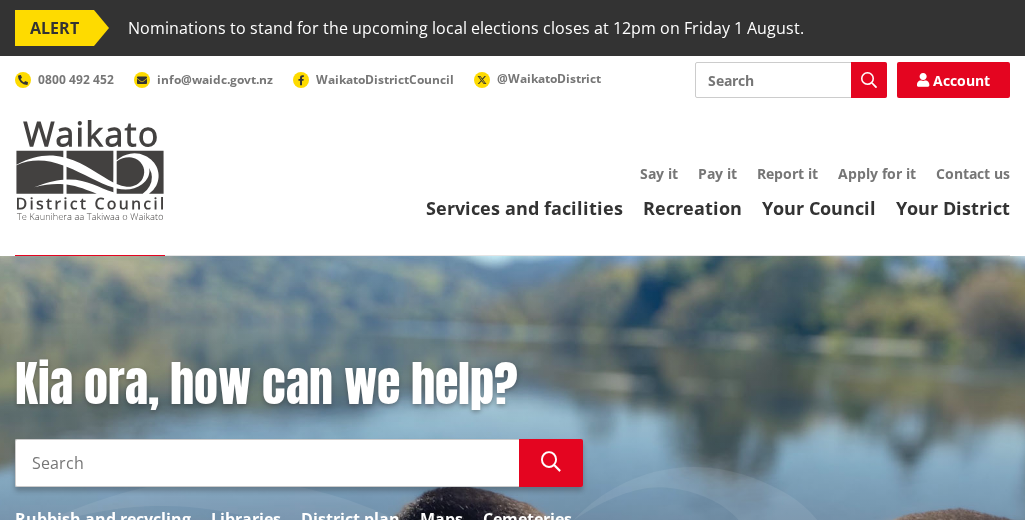 scroll, scrollTop: 0, scrollLeft: 0, axis: both 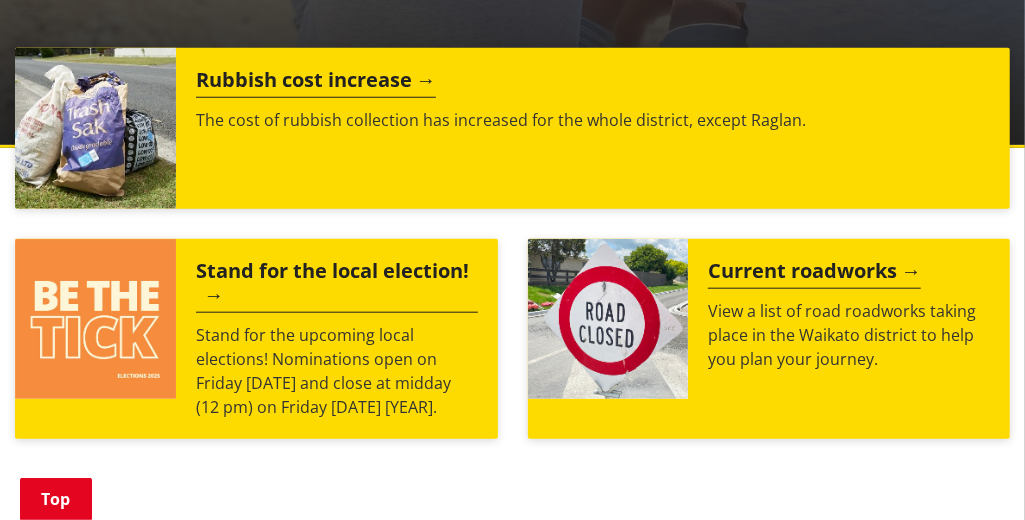click on "Stand for the local election!" at bounding box center (337, 286) 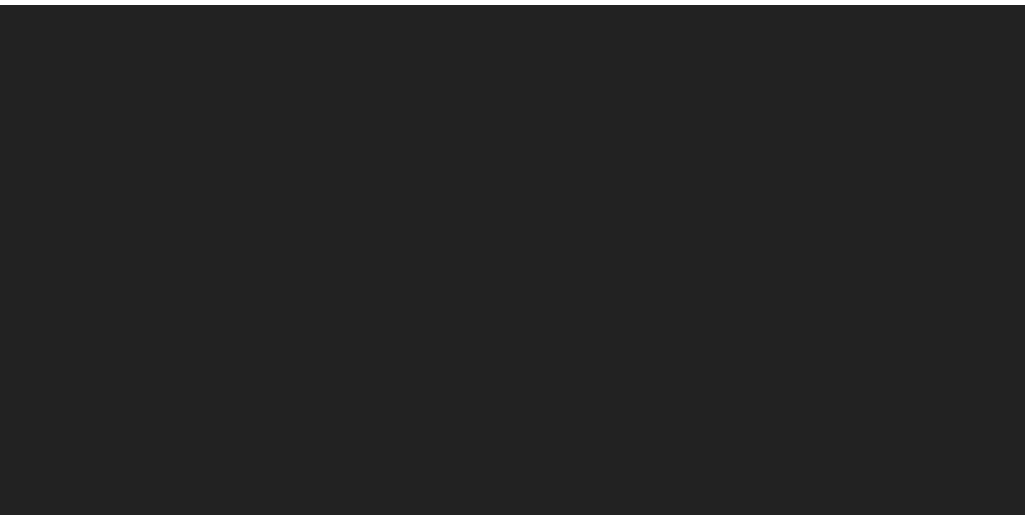scroll, scrollTop: 0, scrollLeft: 0, axis: both 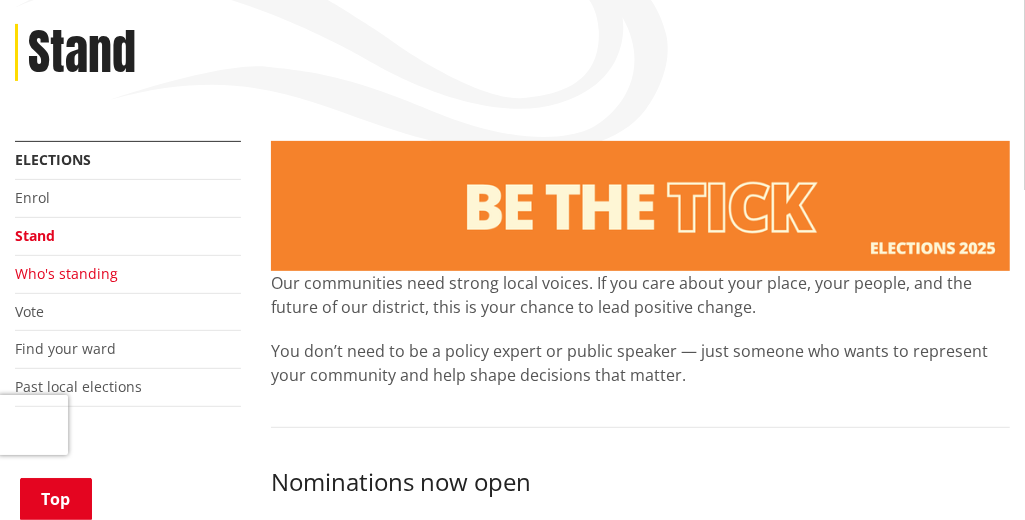 click on "Who's standing" at bounding box center [66, 273] 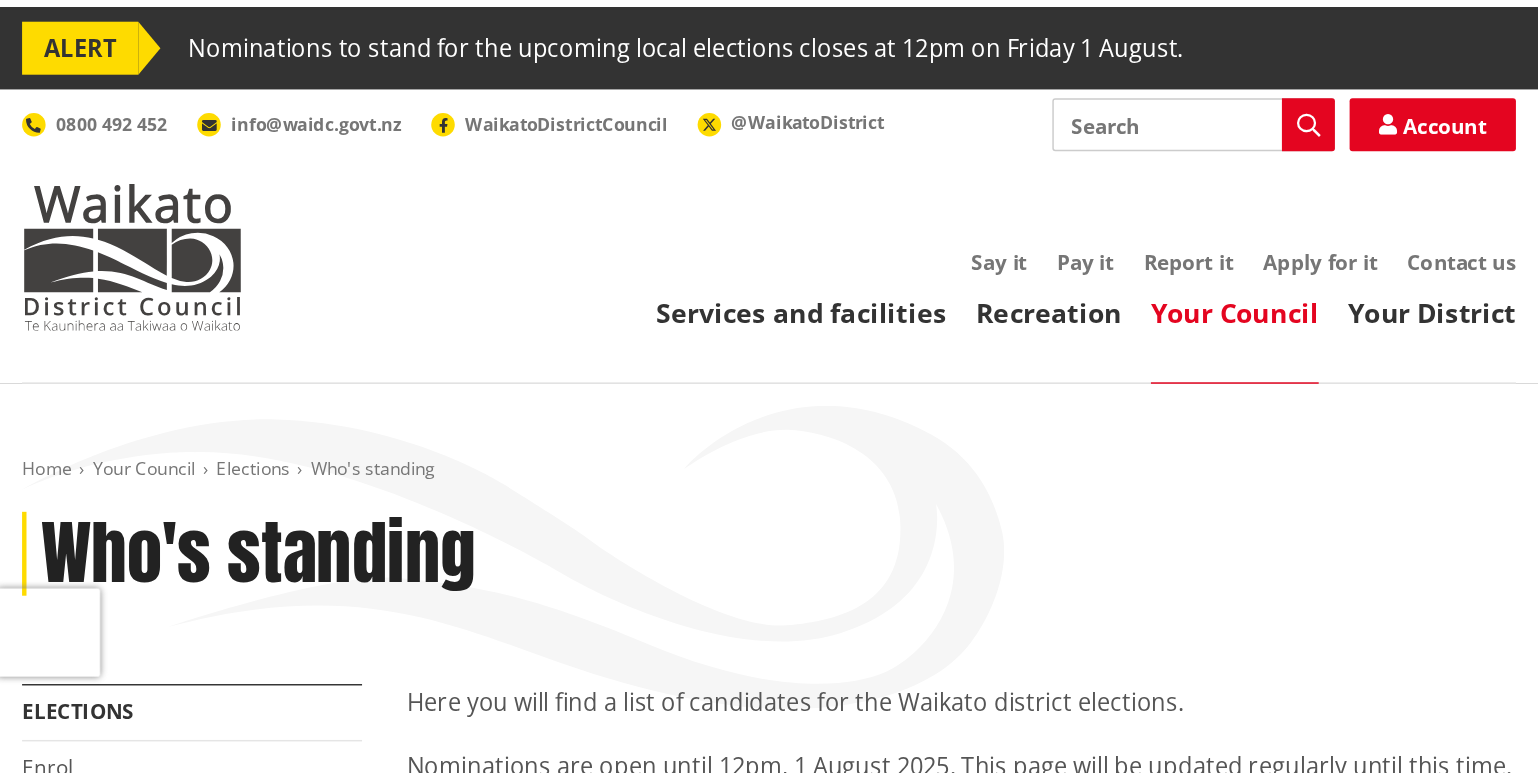 scroll, scrollTop: 0, scrollLeft: 0, axis: both 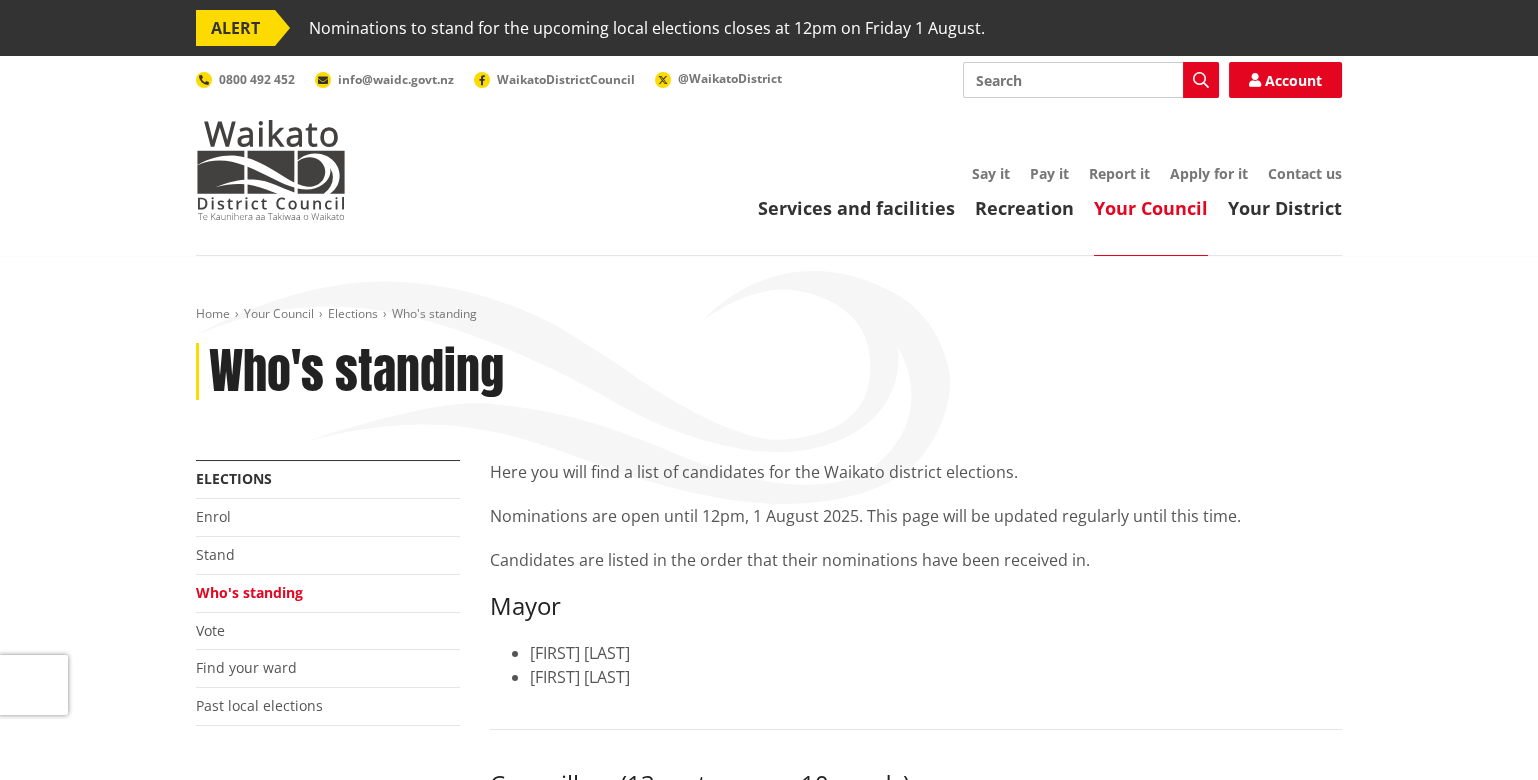 drag, startPoint x: 597, startPoint y: 6, endPoint x: 642, endPoint y: 177, distance: 176.82195 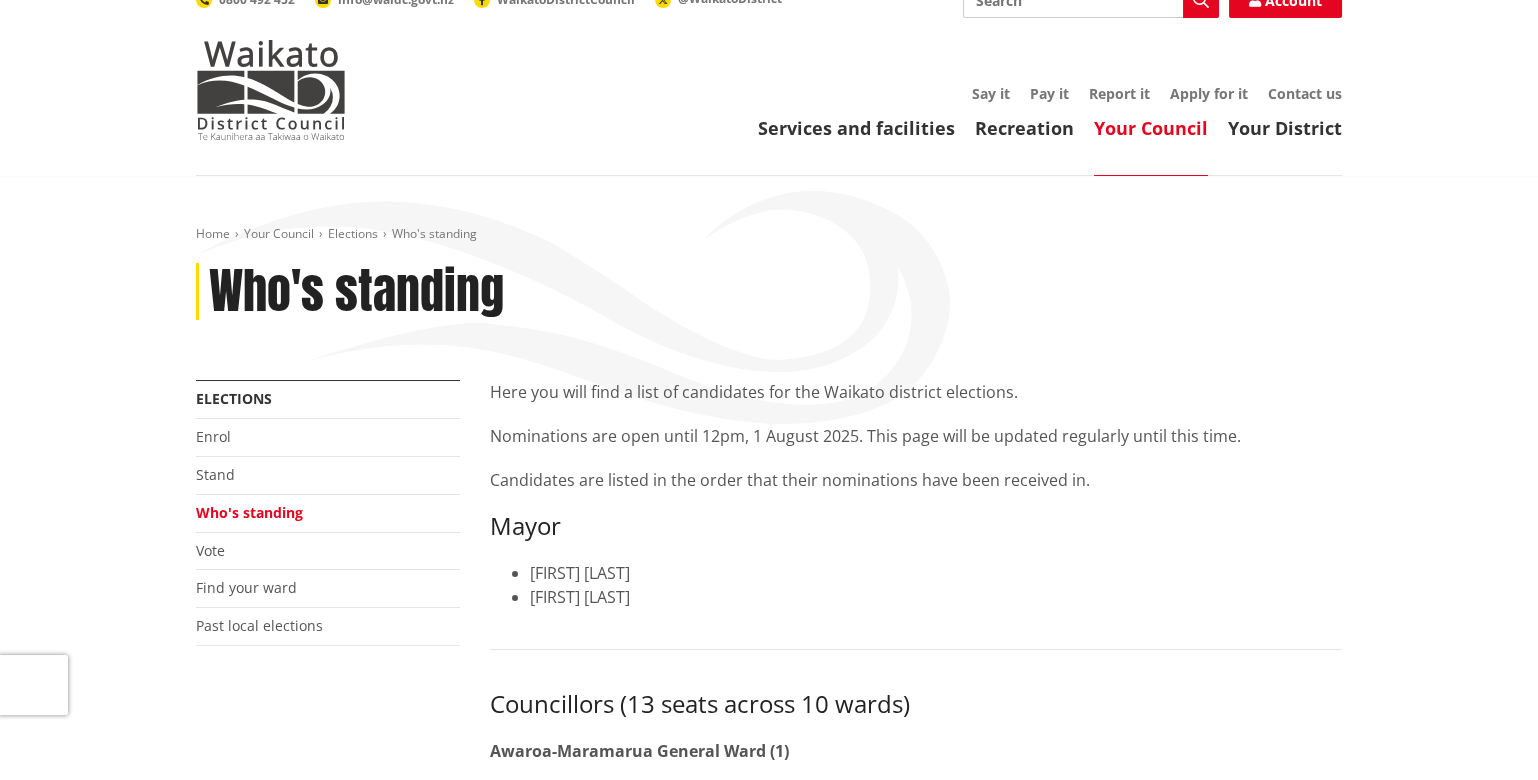 scroll, scrollTop: 133, scrollLeft: 0, axis: vertical 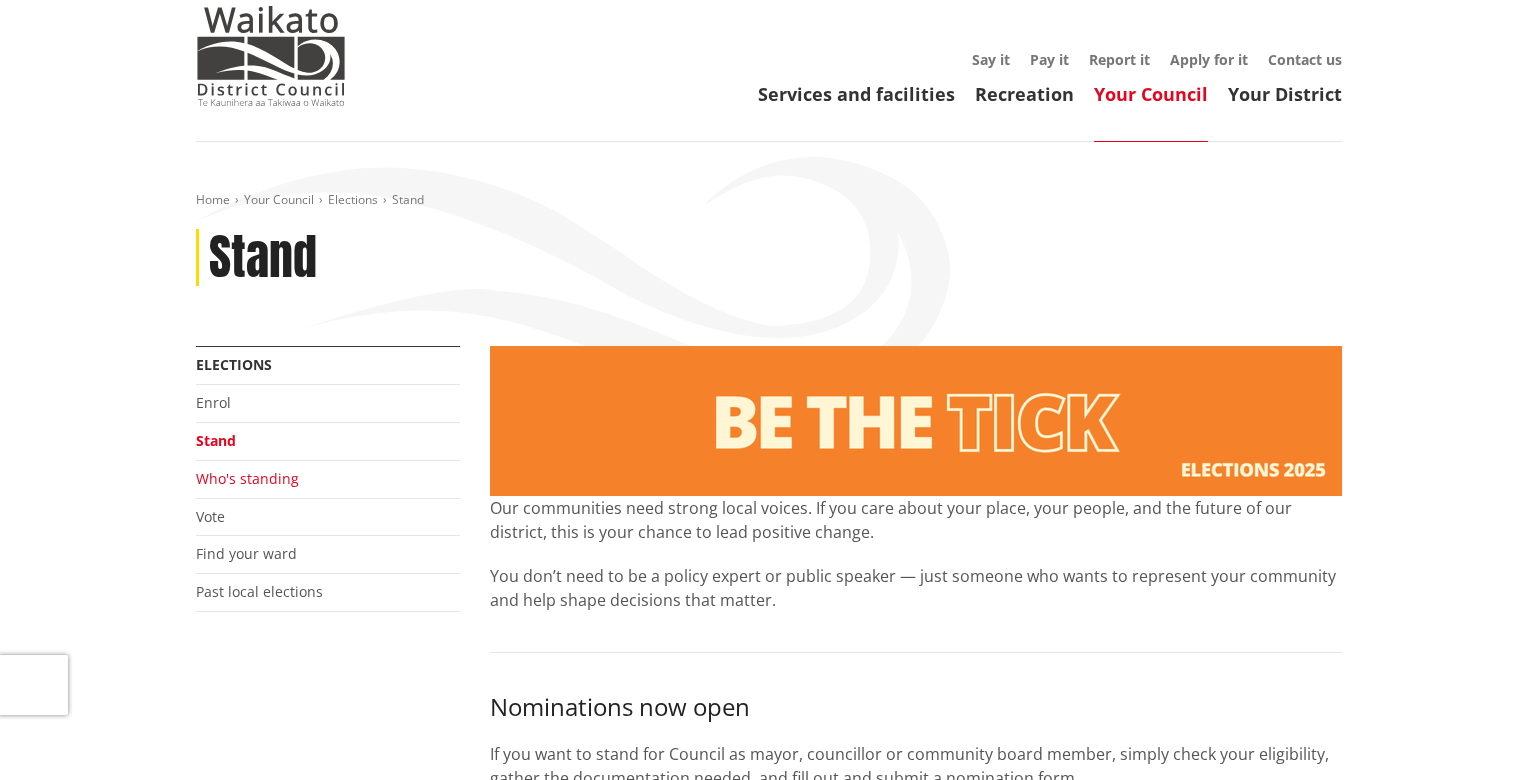 click on "Who's standing" at bounding box center [247, 478] 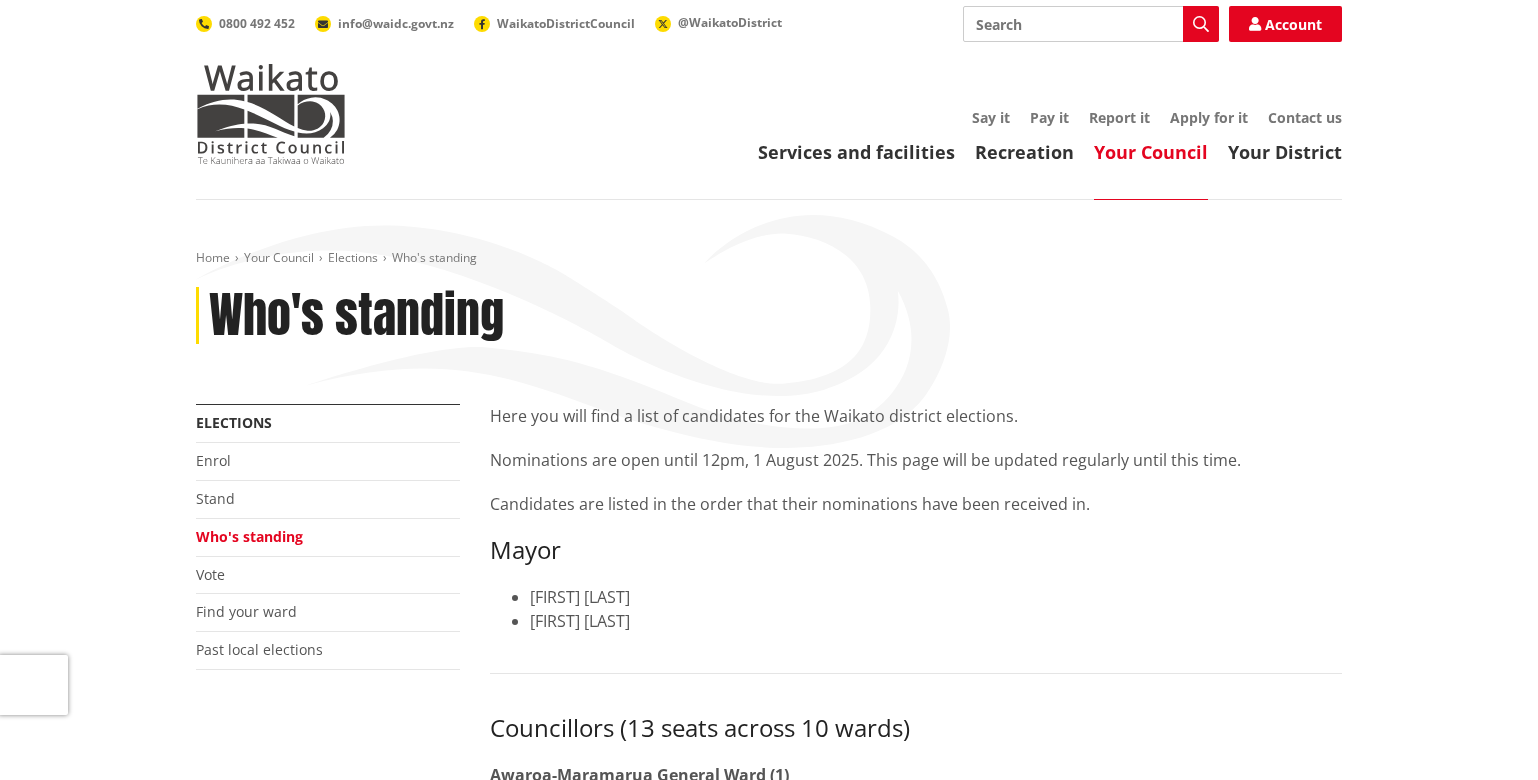 scroll, scrollTop: 0, scrollLeft: 0, axis: both 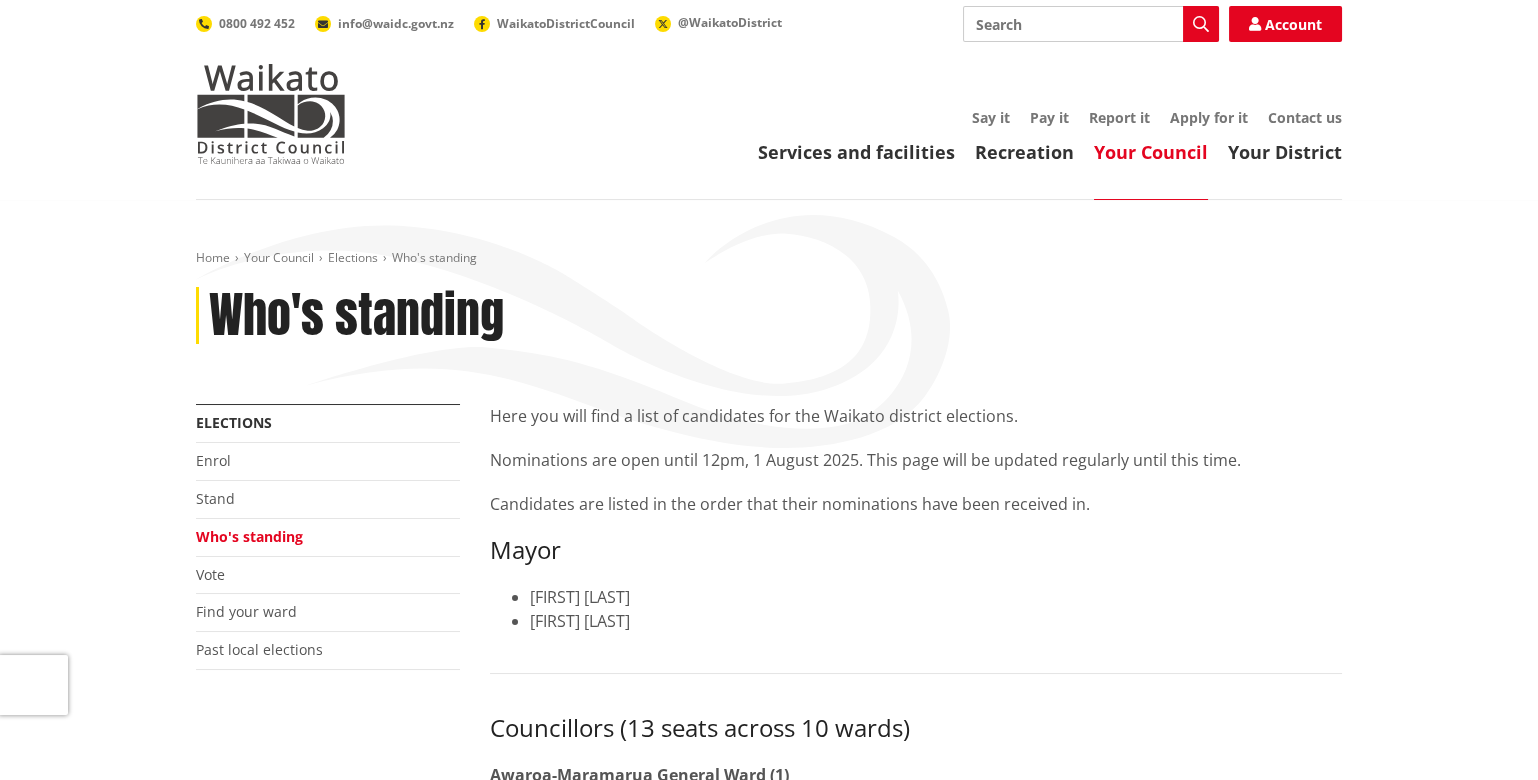 click on "Who's standing" at bounding box center (249, 536) 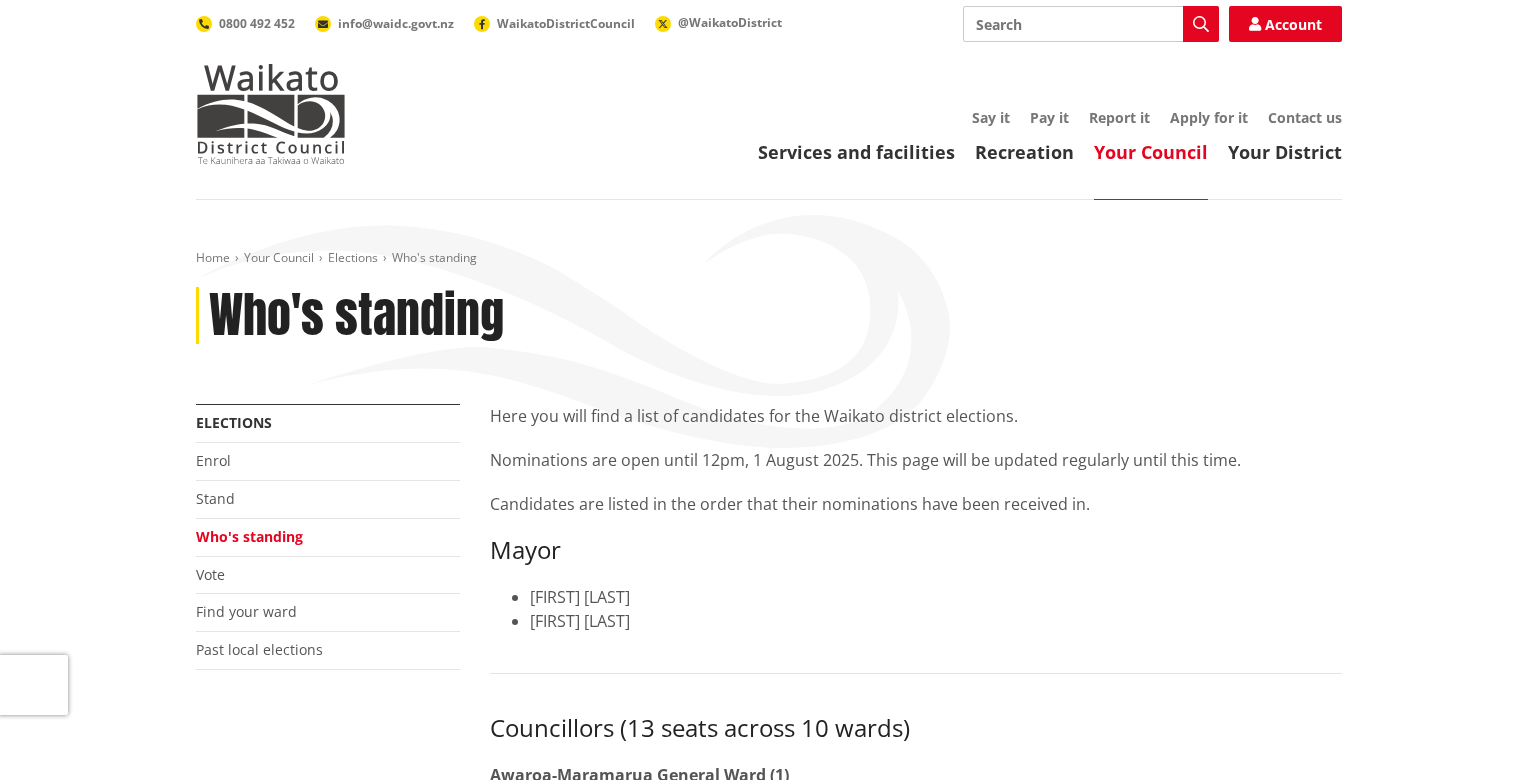 scroll, scrollTop: 0, scrollLeft: 0, axis: both 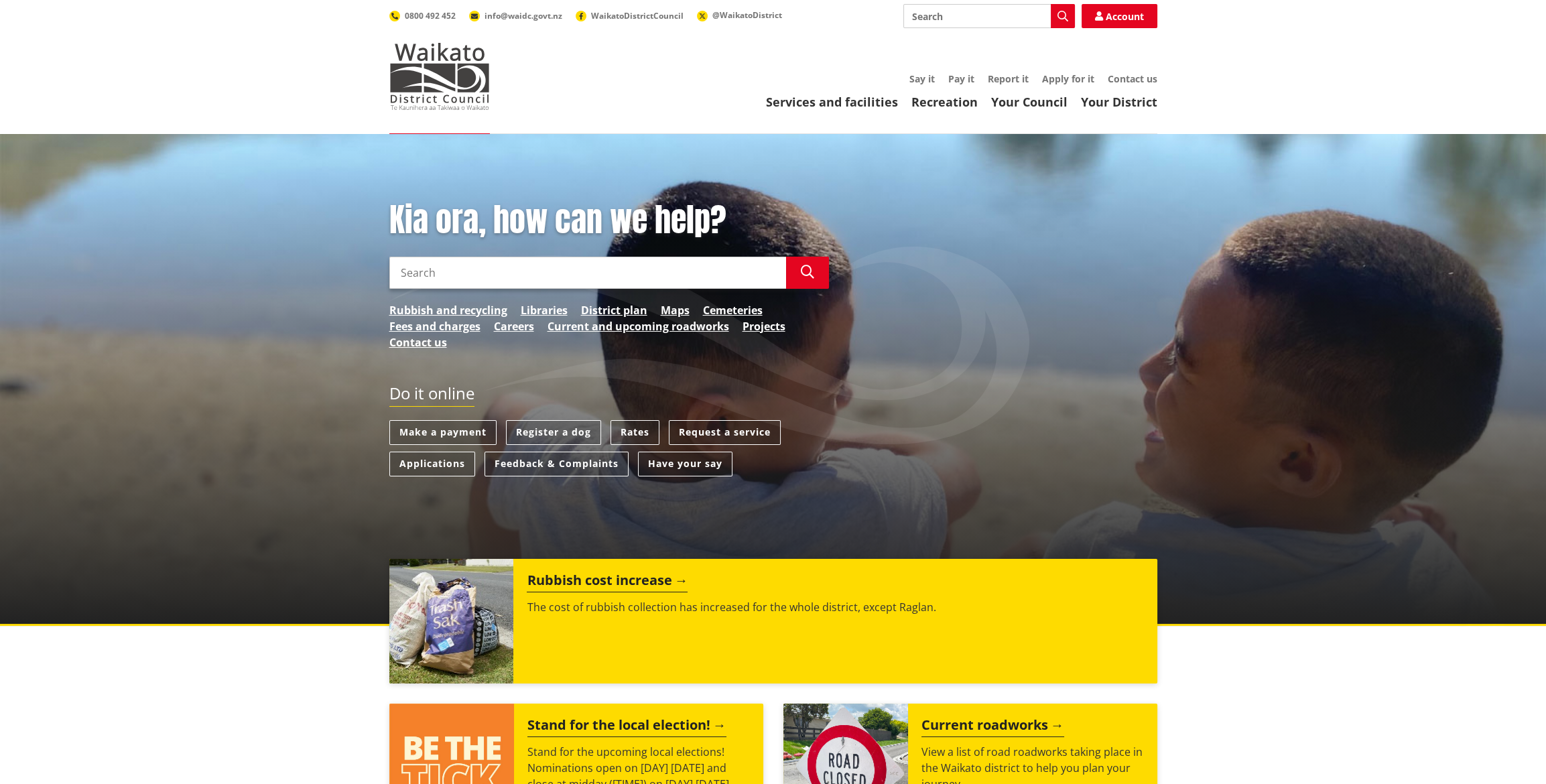 drag, startPoint x: 843, startPoint y: 13, endPoint x: 189, endPoint y: 470, distance: 797.8502 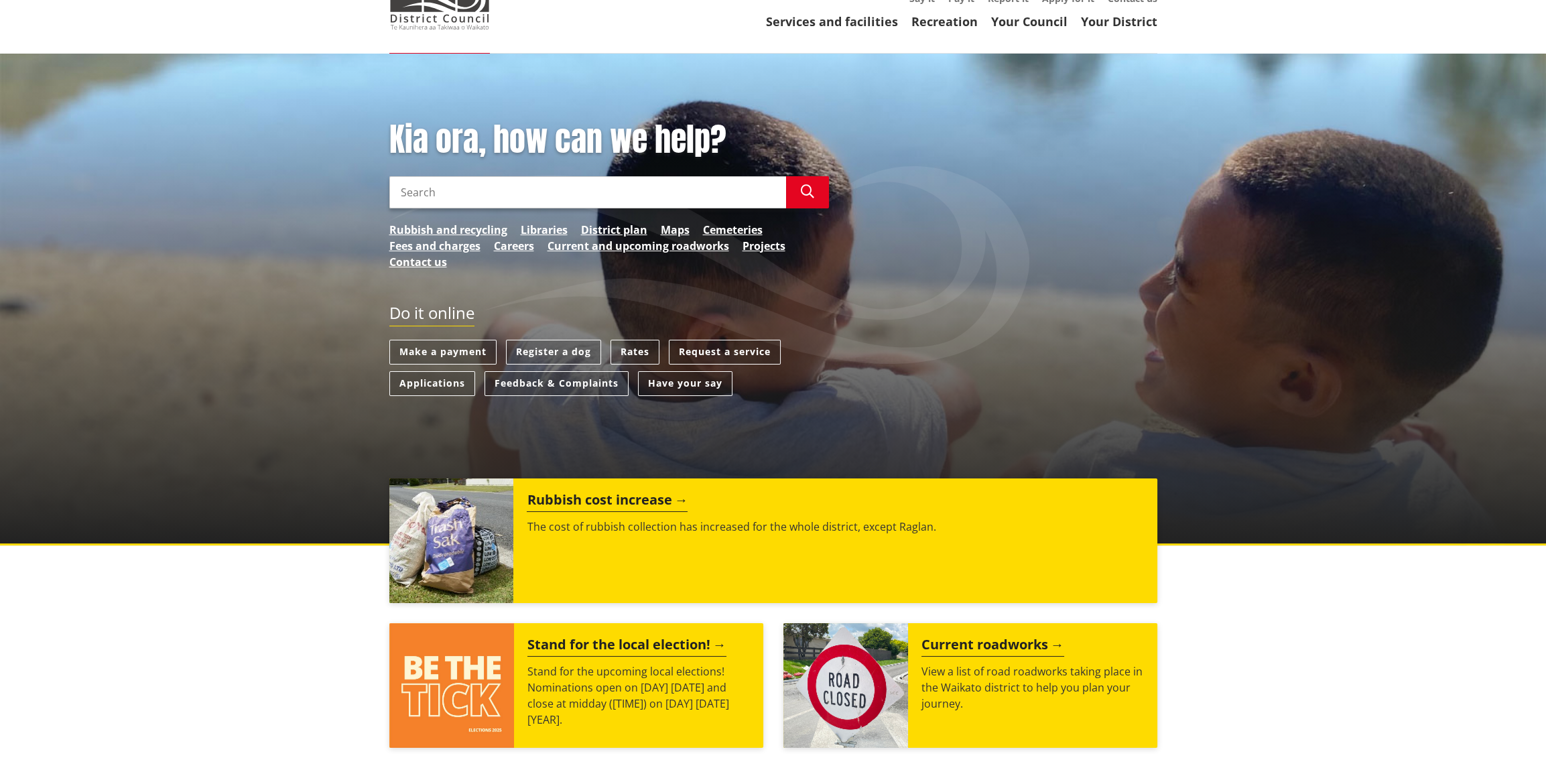 scroll, scrollTop: 161, scrollLeft: 0, axis: vertical 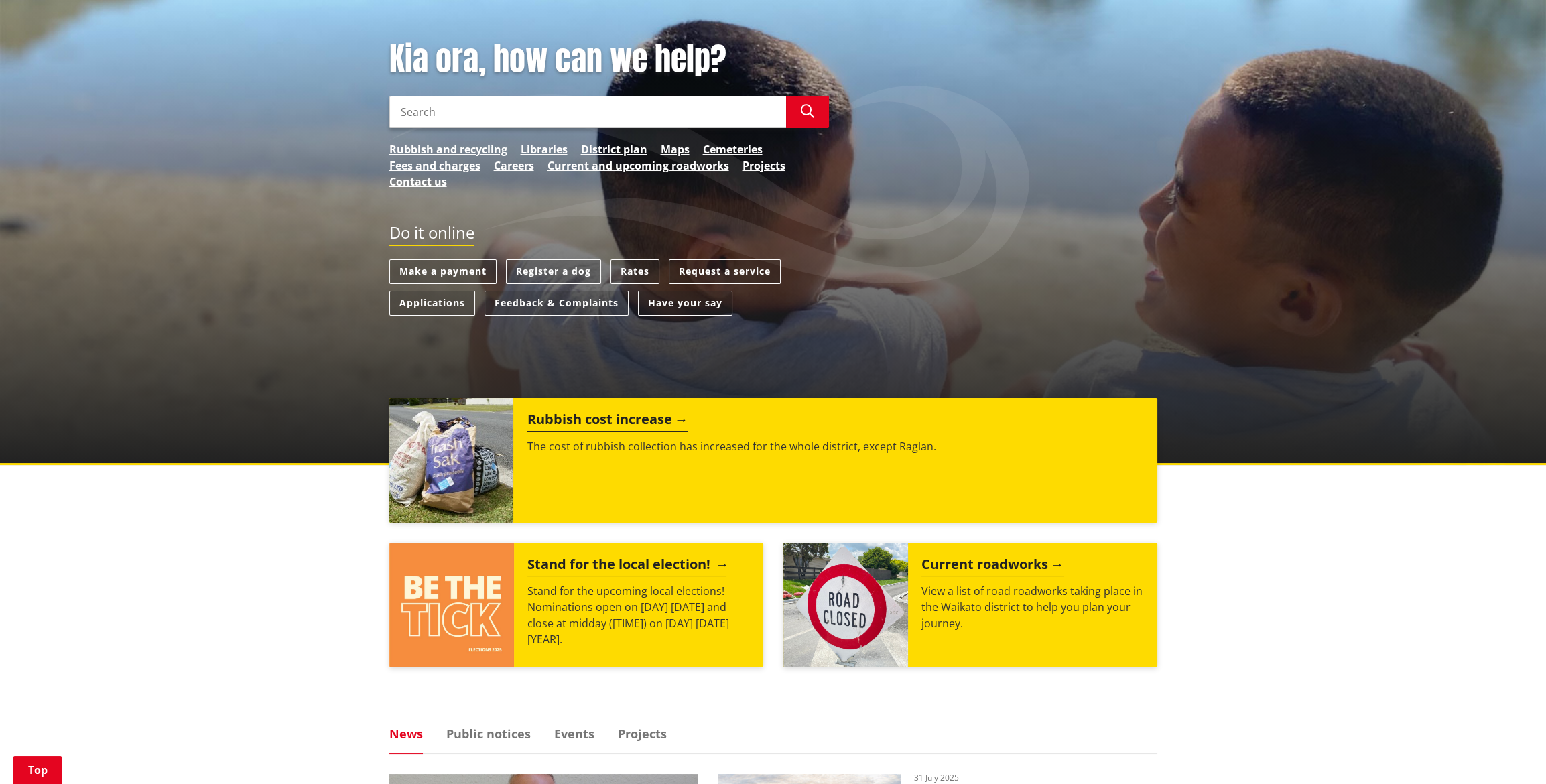 click on "Stand for the upcoming local elections! Nominations open on Friday 4 July and close at midday (12 pm) on Friday 1 August 2025." at bounding box center (639, 615) 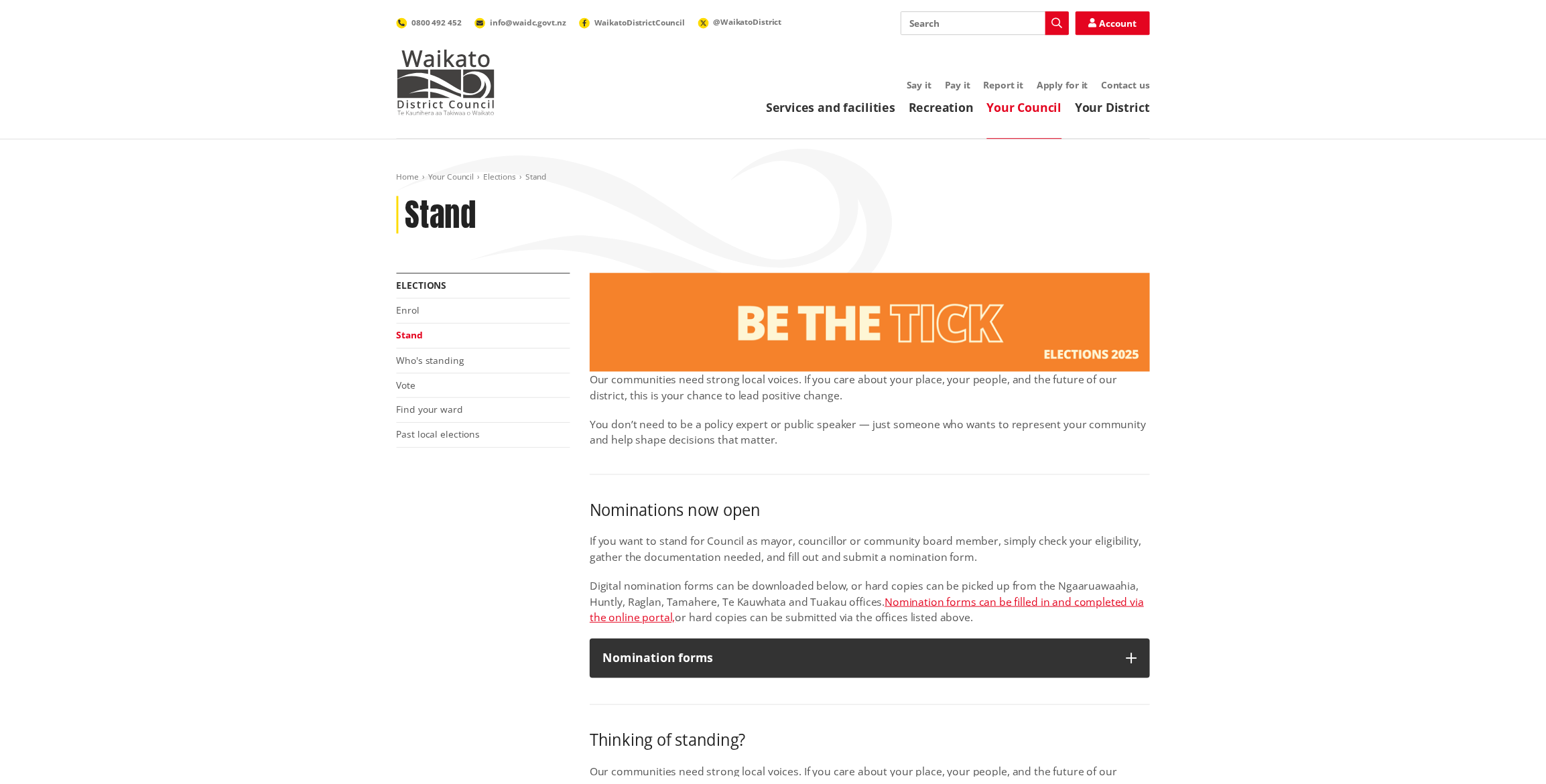 scroll, scrollTop: 0, scrollLeft: 0, axis: both 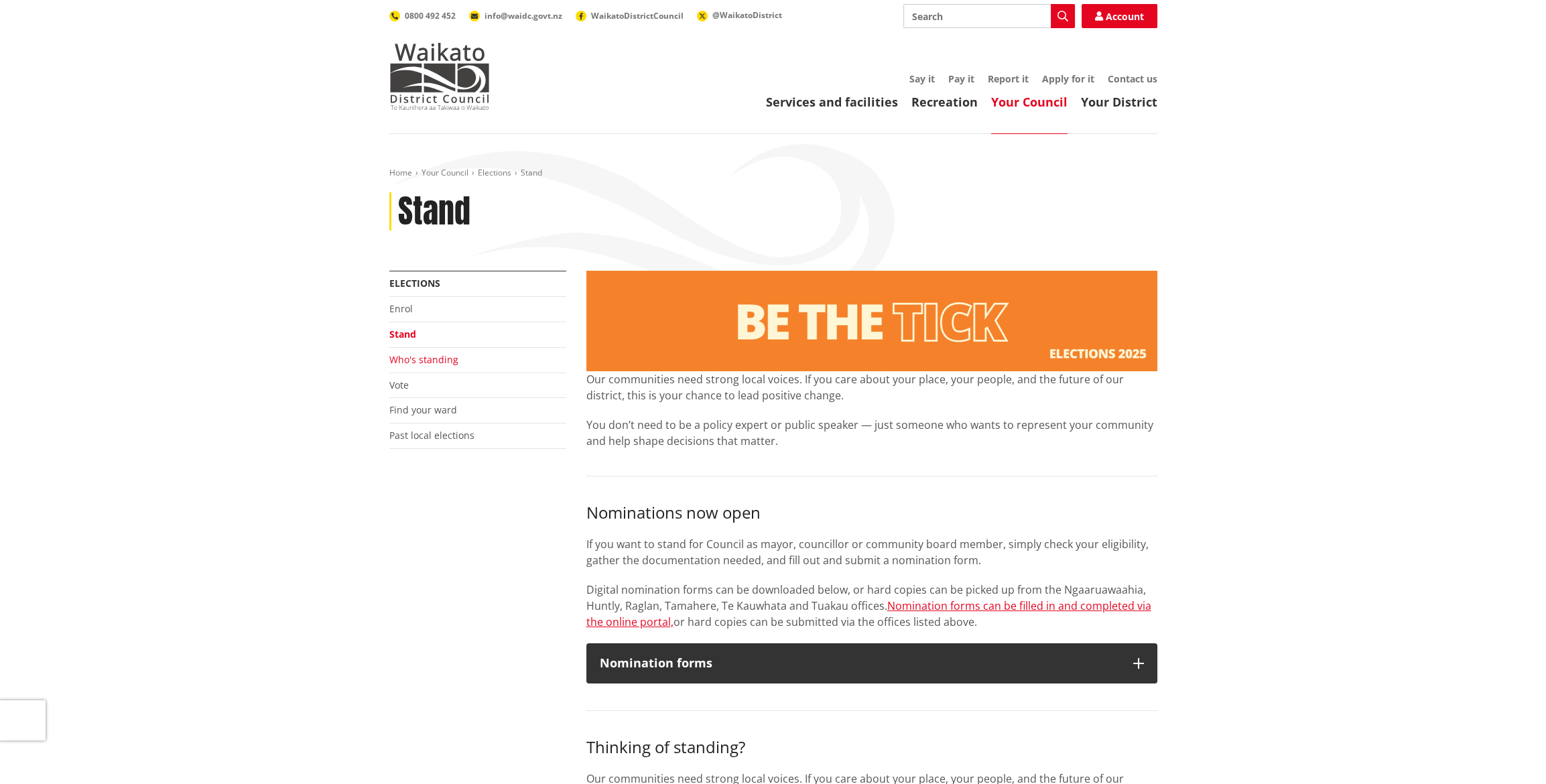 click on "Who's standing" at bounding box center [424, 359] 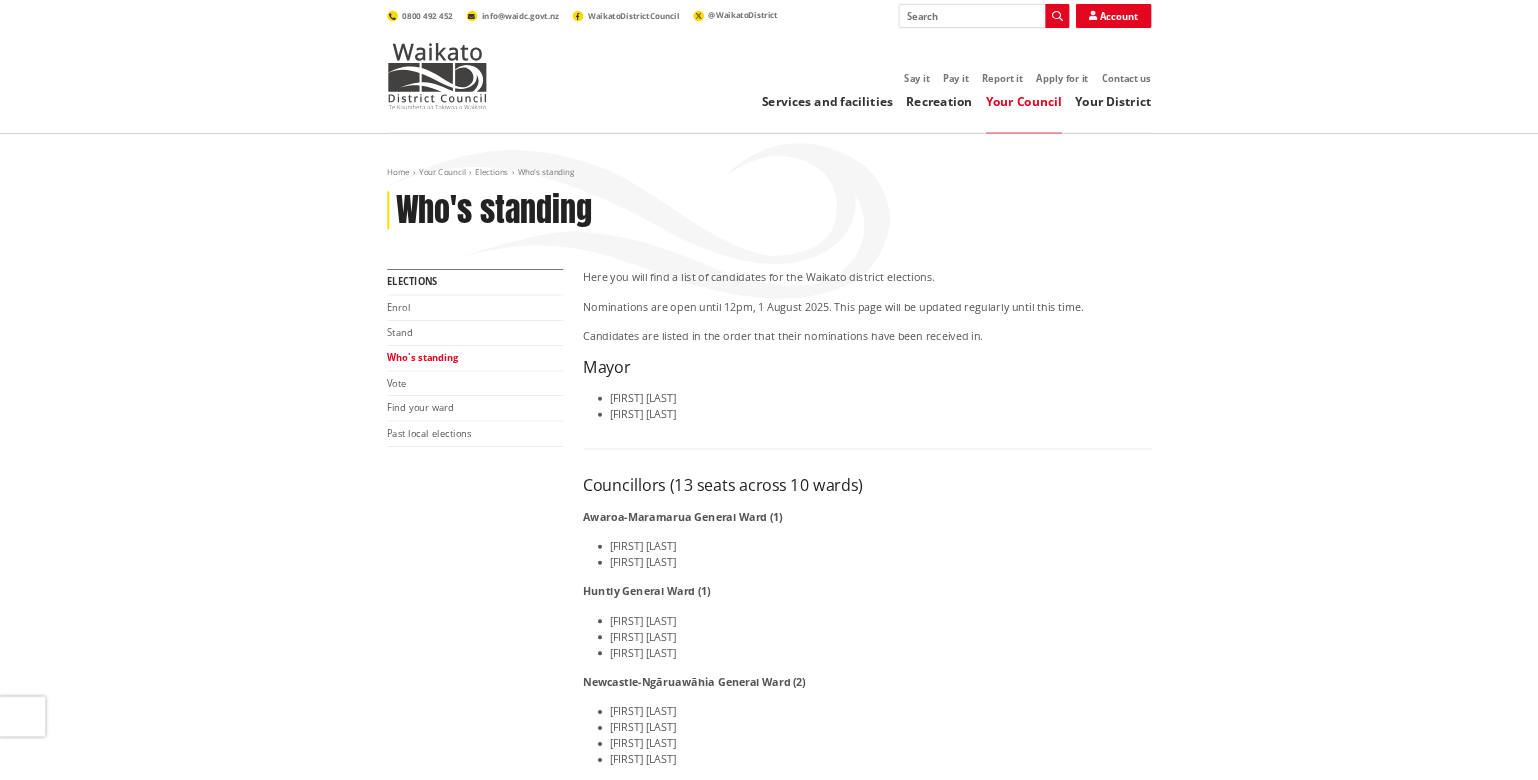 scroll, scrollTop: 0, scrollLeft: 0, axis: both 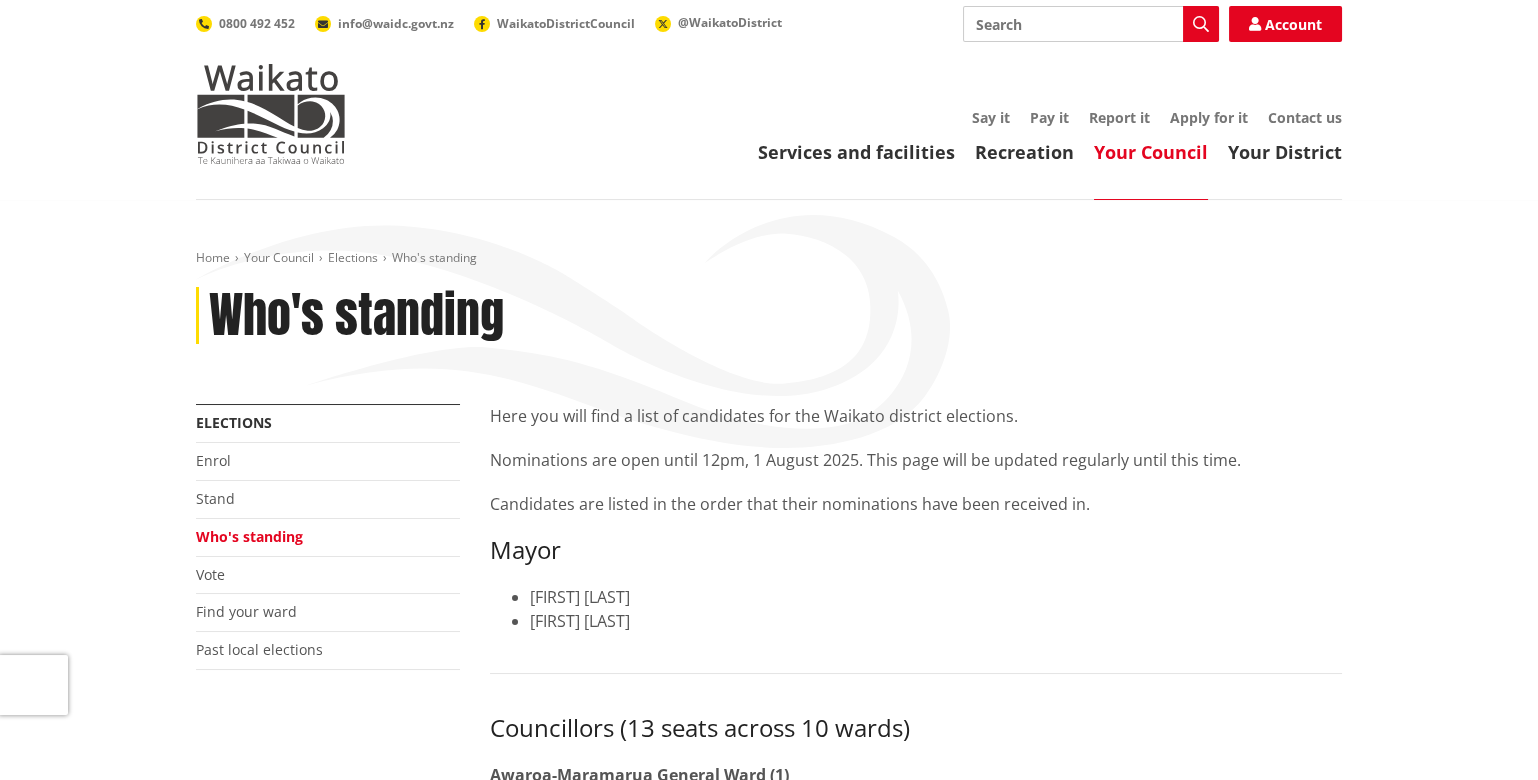 drag, startPoint x: 1354, startPoint y: 24, endPoint x: 651, endPoint y: 163, distance: 716.61005 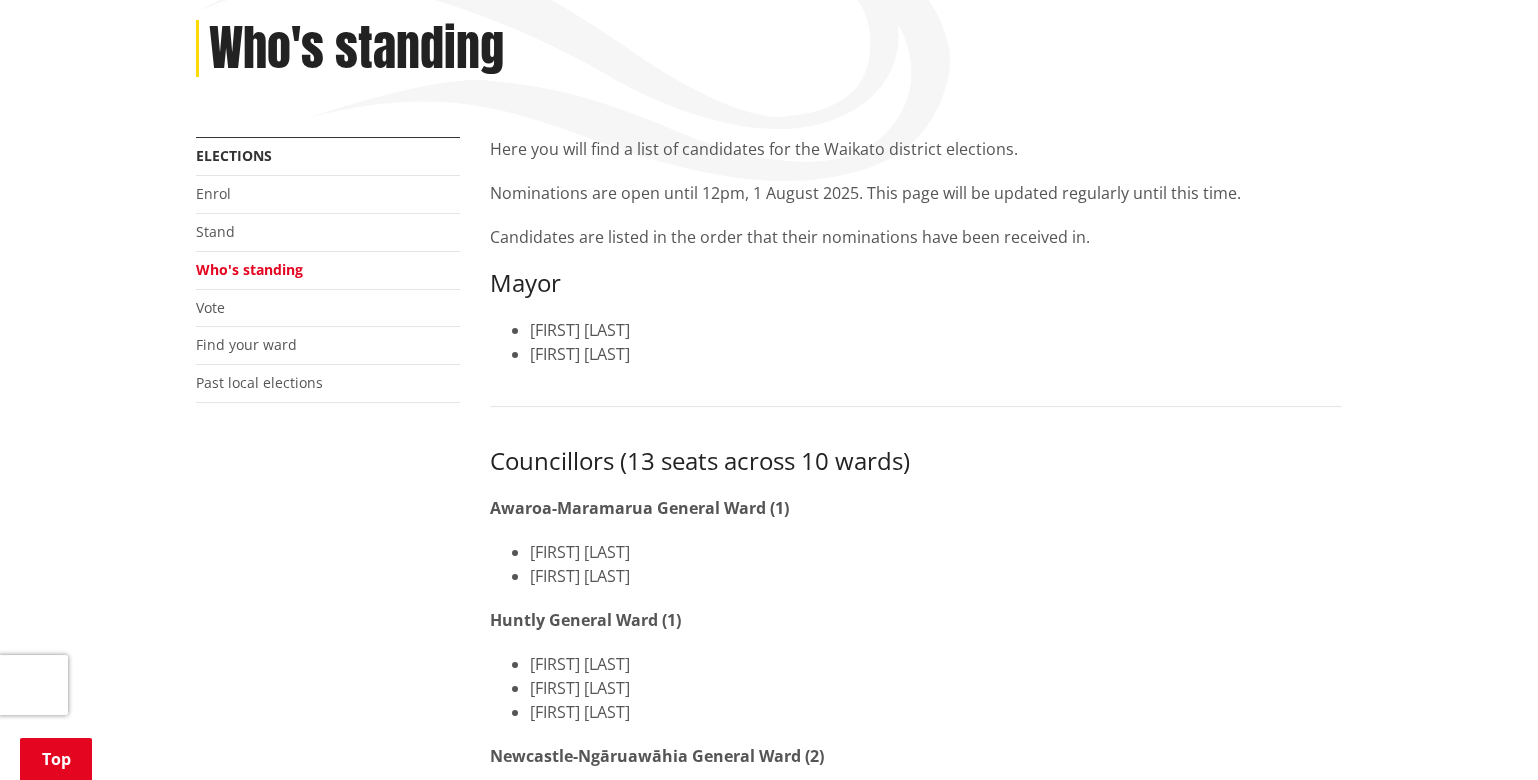scroll, scrollTop: 454, scrollLeft: 0, axis: vertical 